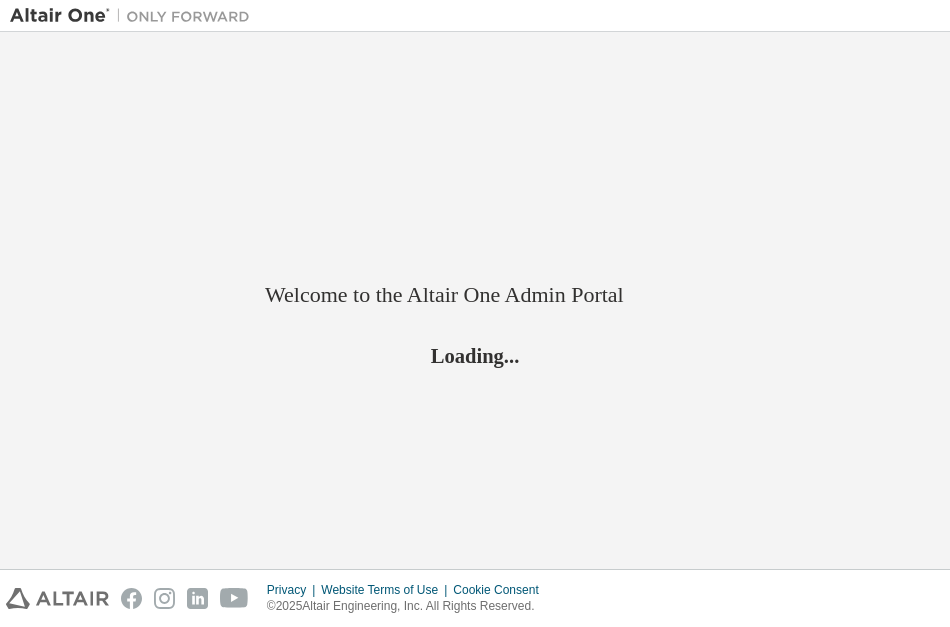 scroll, scrollTop: 0, scrollLeft: 0, axis: both 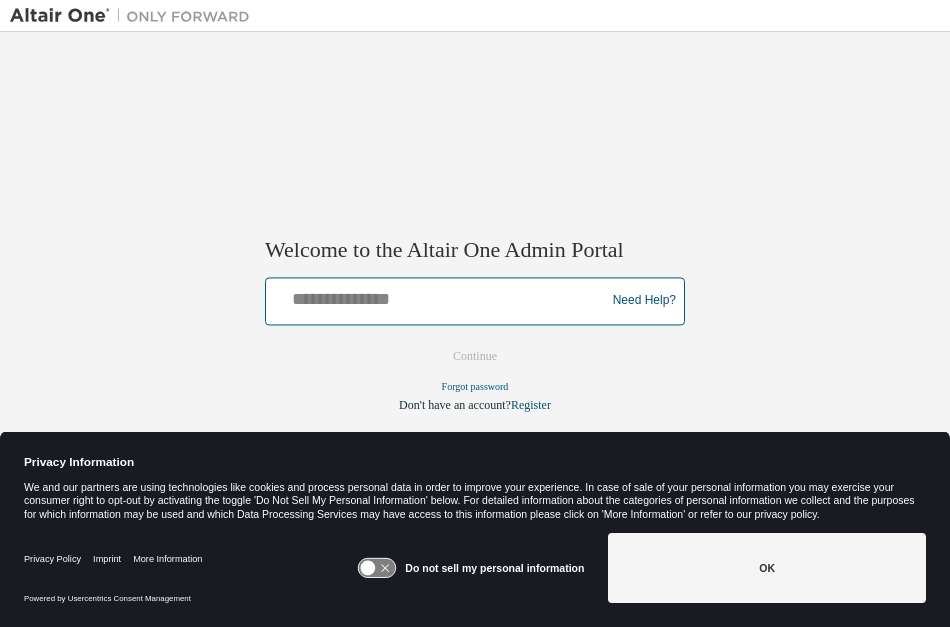 click at bounding box center [438, 296] 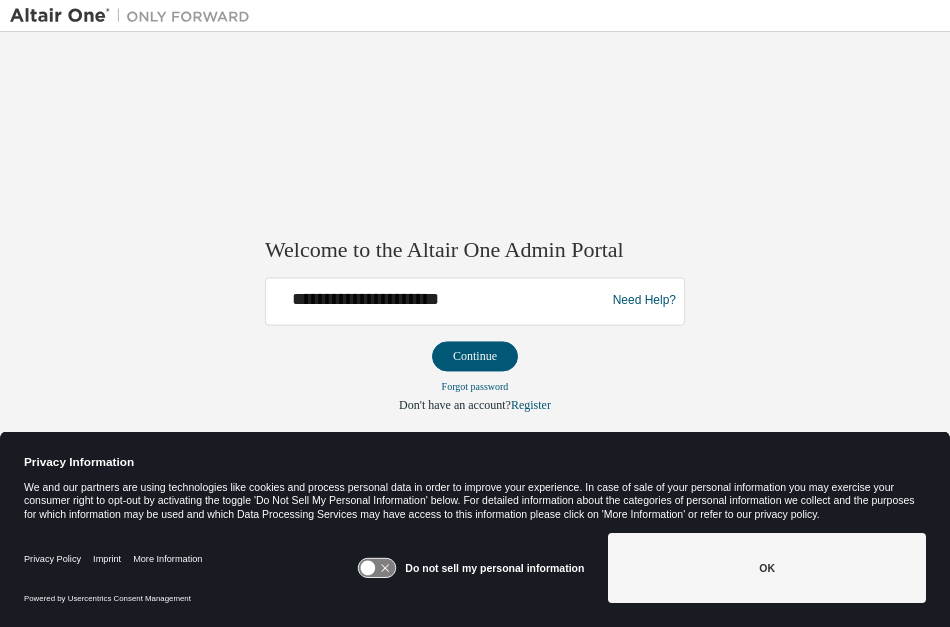 click on "**********" at bounding box center [438, 301] 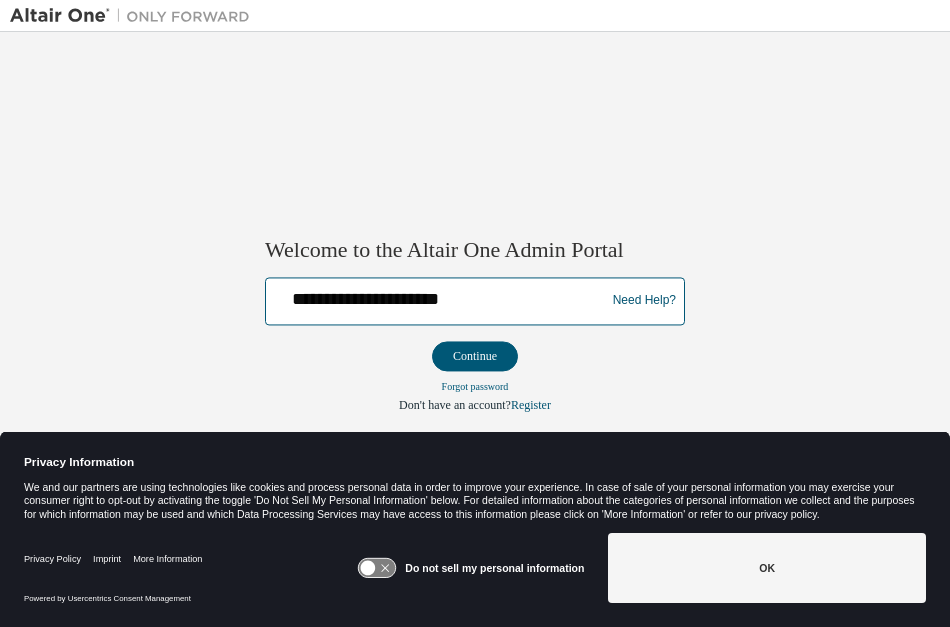 click on "**********" at bounding box center (438, 296) 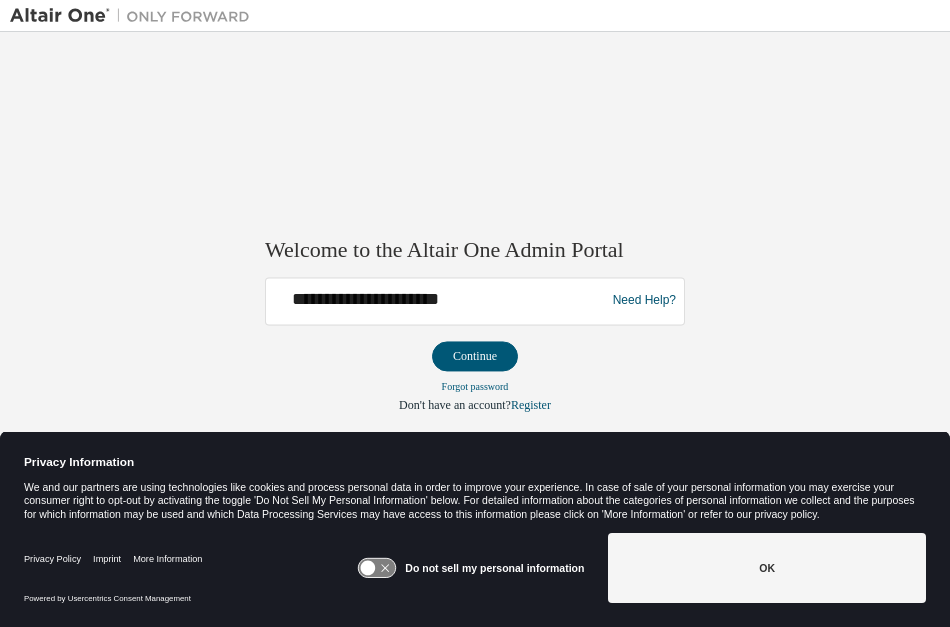 click on "**********" at bounding box center (438, 301) 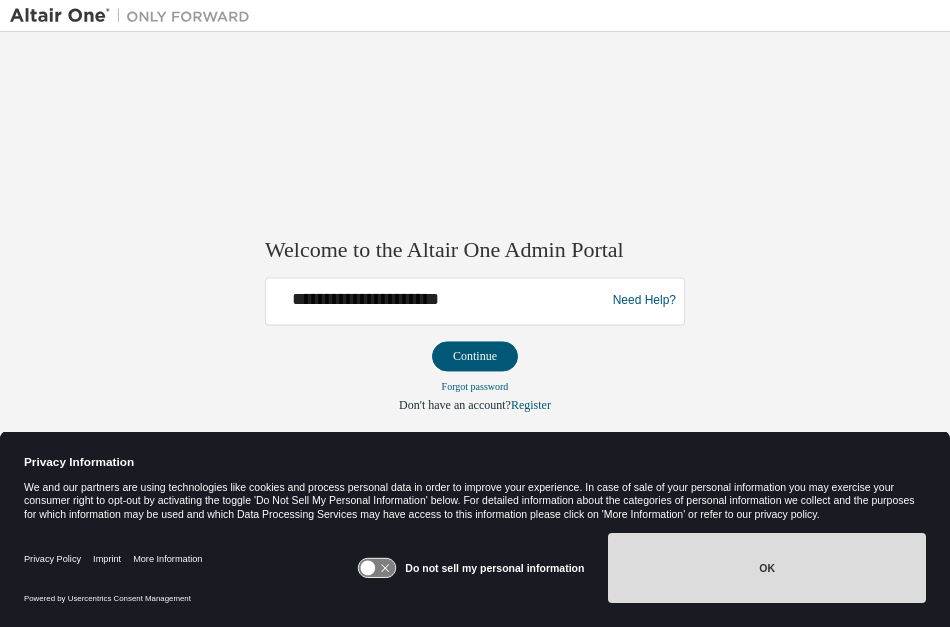 click on "OK" at bounding box center (767, 568) 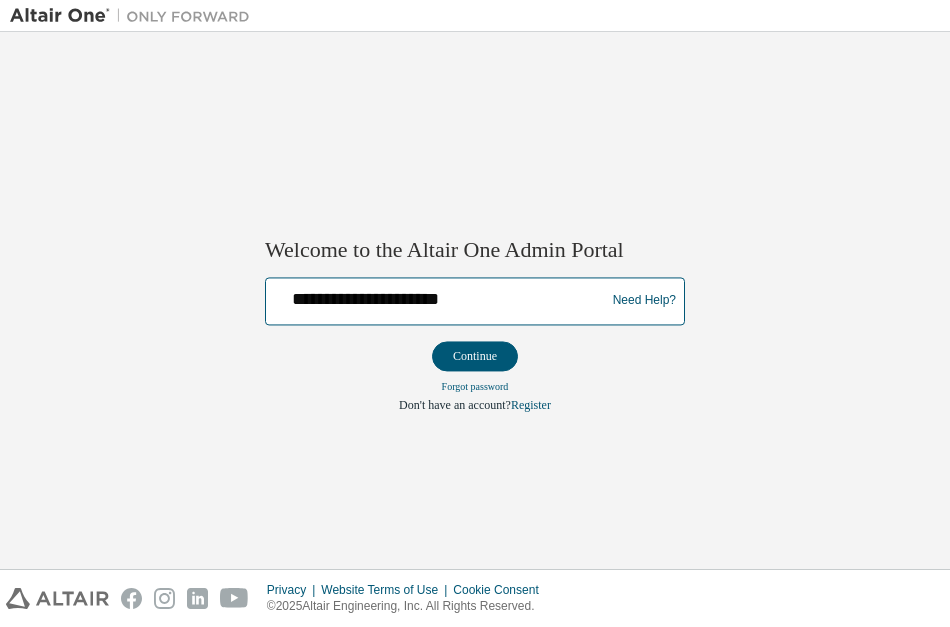 click on "**********" at bounding box center (438, 296) 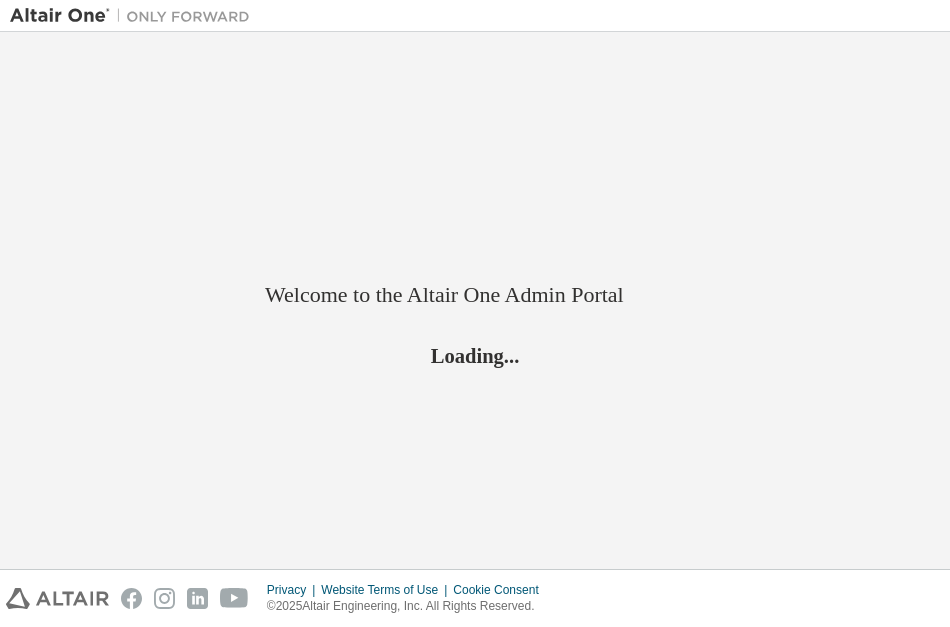 scroll, scrollTop: 0, scrollLeft: 0, axis: both 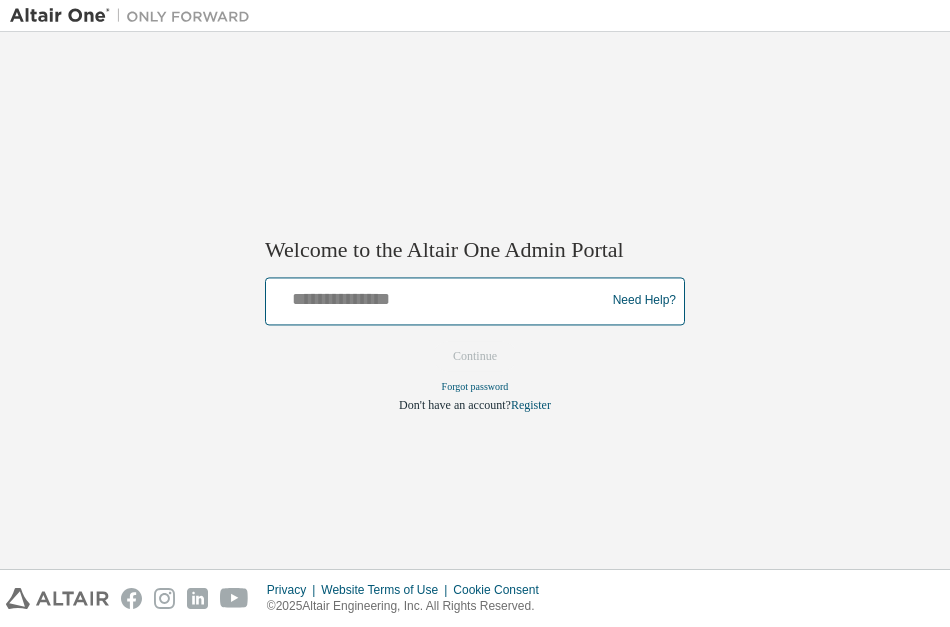 click at bounding box center (438, 296) 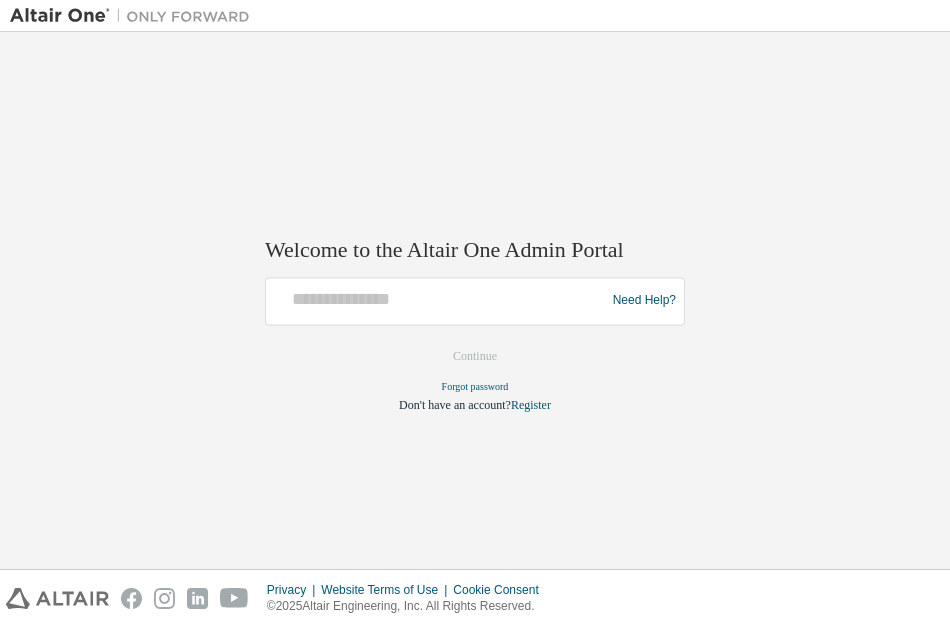 click on "Welcome to the Altair One Admin Portal Need Help? Please make sure that you provide your Global Login as
email (e.g. @europe.altair.com, @asiapac.altair.com) Please enter a valid e-mail address. Continue Forgot password Don't have an account?  Register" at bounding box center [475, 300] 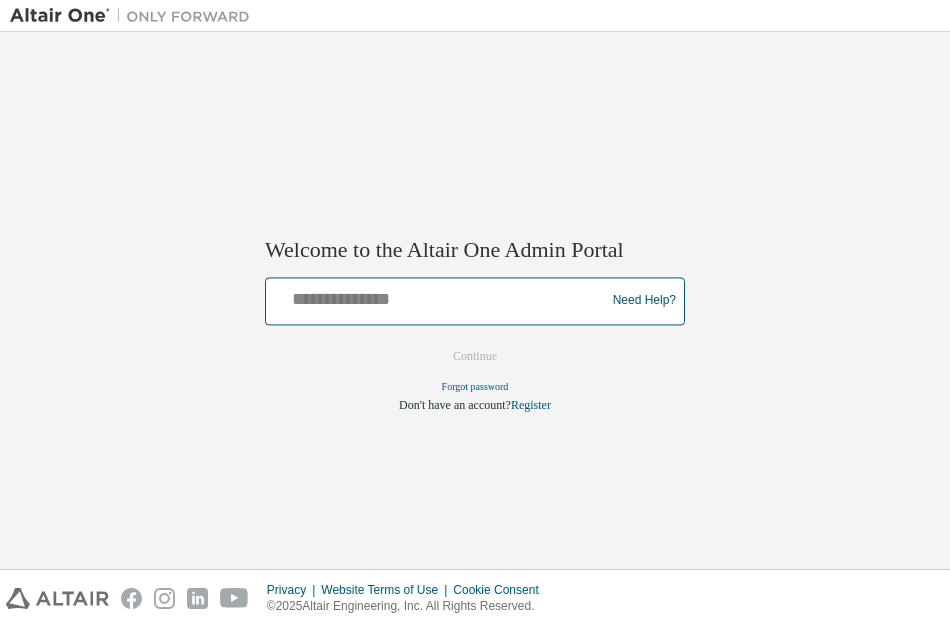 click at bounding box center [438, 296] 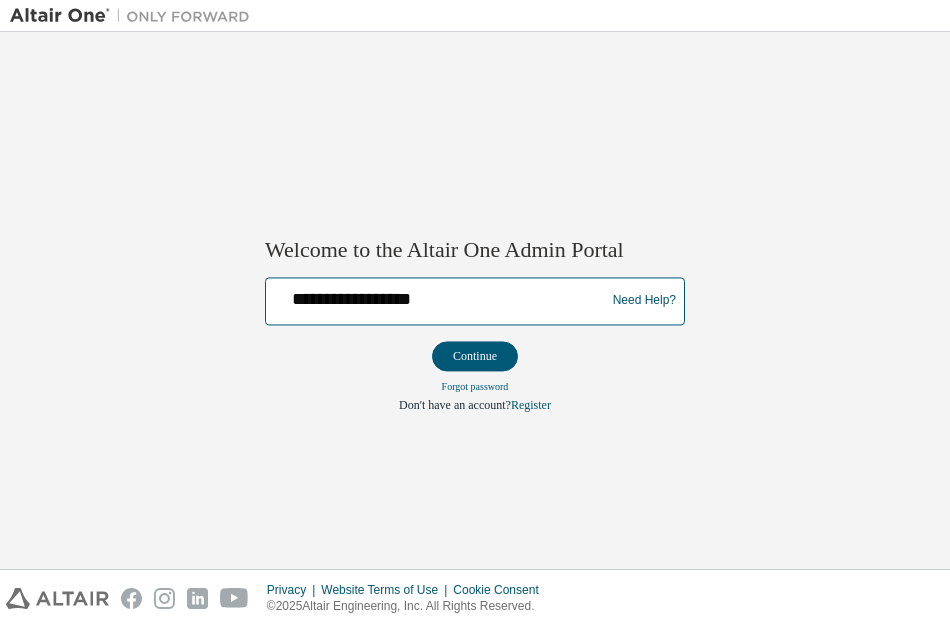 type on "**********" 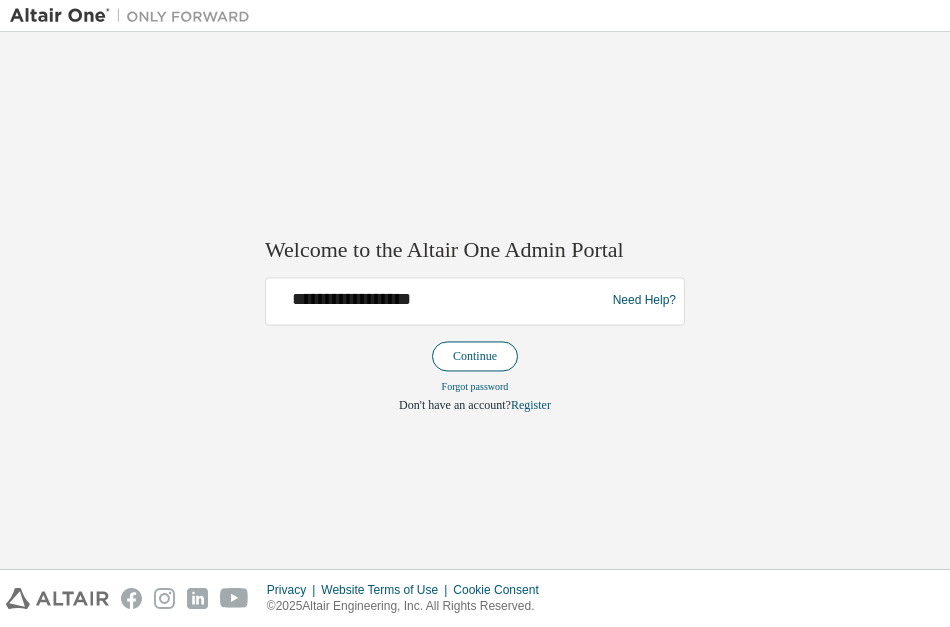 click on "Continue" at bounding box center [475, 356] 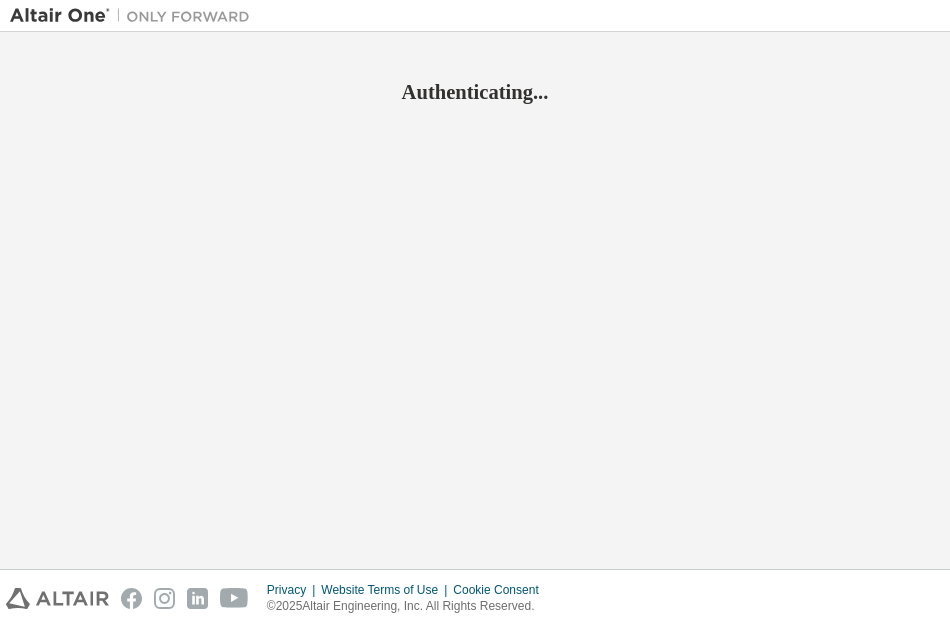scroll, scrollTop: 0, scrollLeft: 0, axis: both 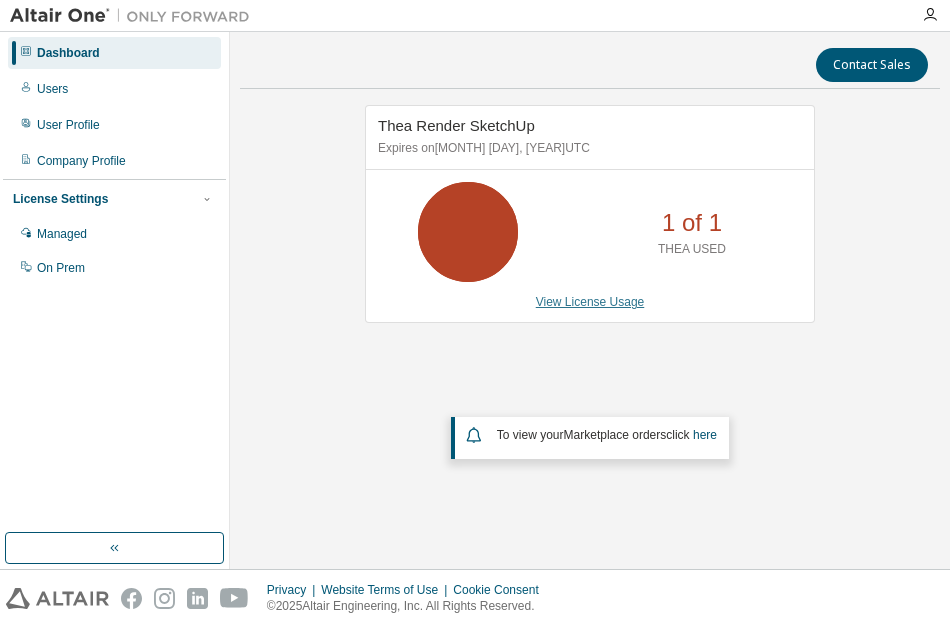 click on "View License Usage" at bounding box center [590, 302] 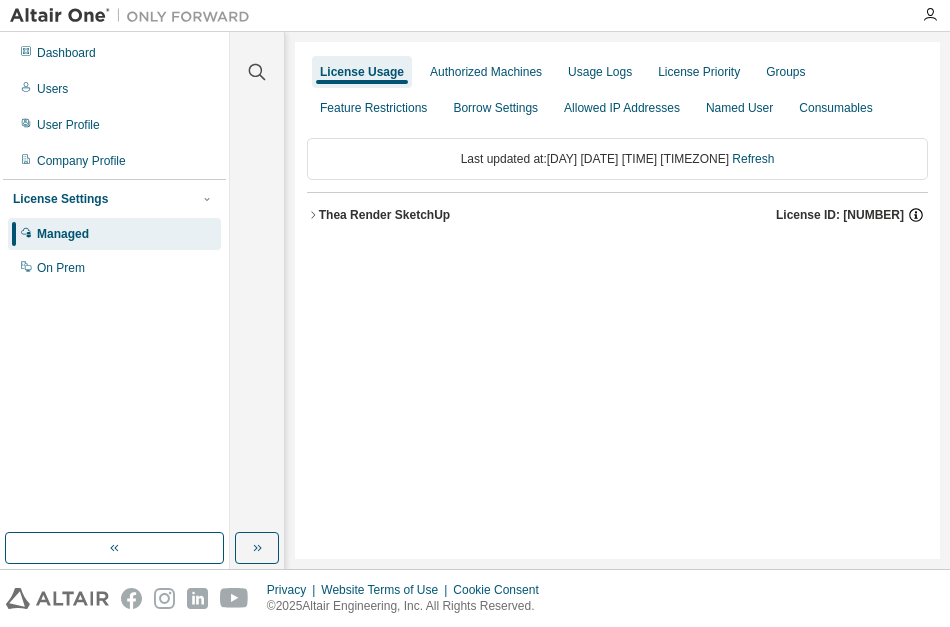 click 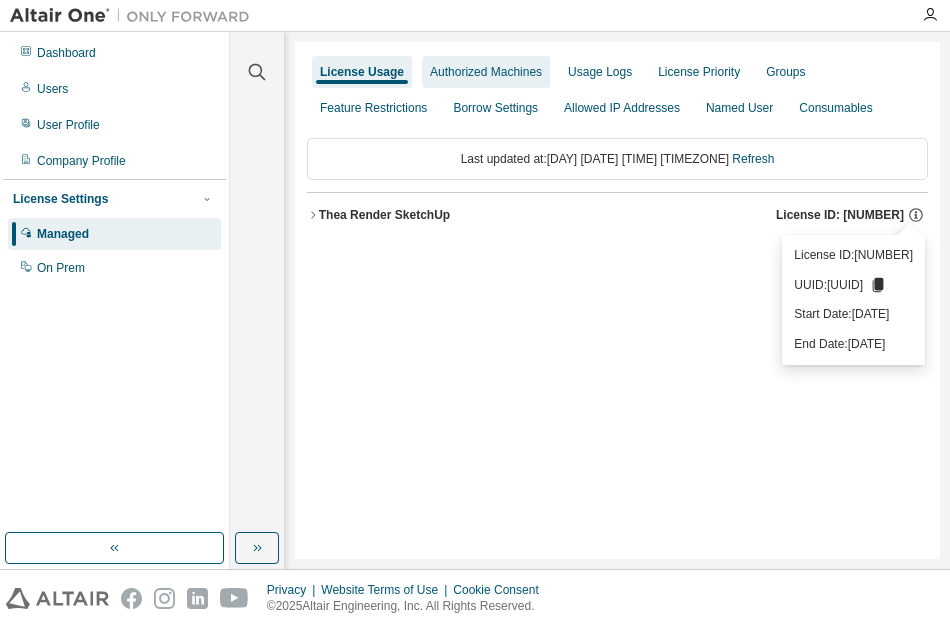 click on "Authorized Machines" at bounding box center [486, 72] 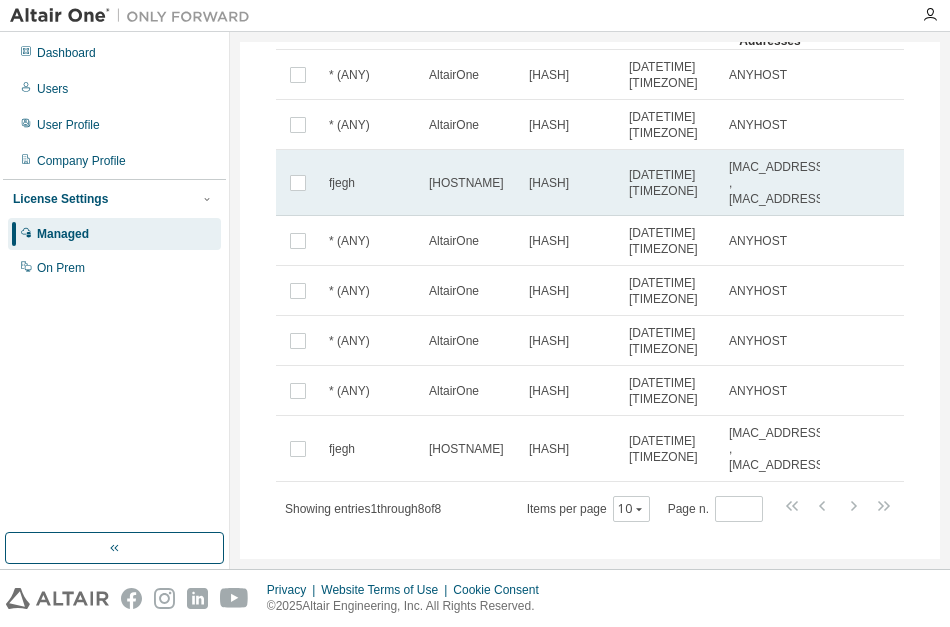scroll, scrollTop: 0, scrollLeft: 0, axis: both 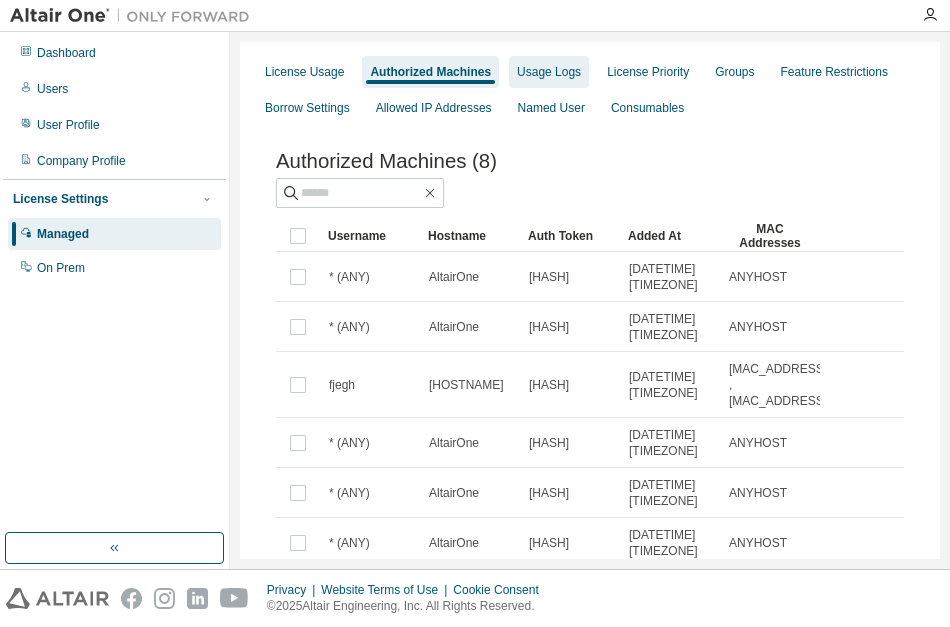 click on "Usage Logs" at bounding box center [549, 72] 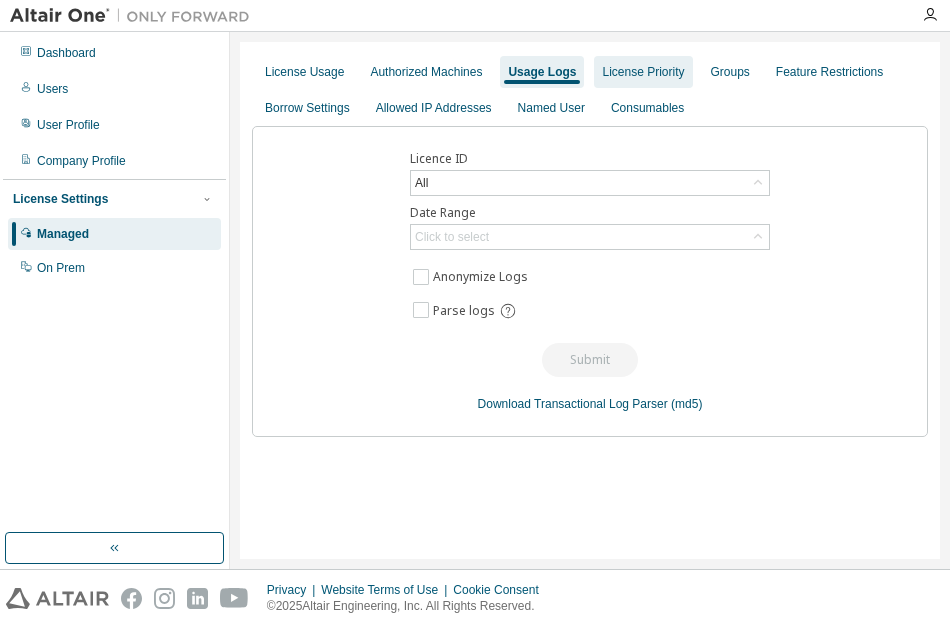 click on "License Priority" at bounding box center (643, 72) 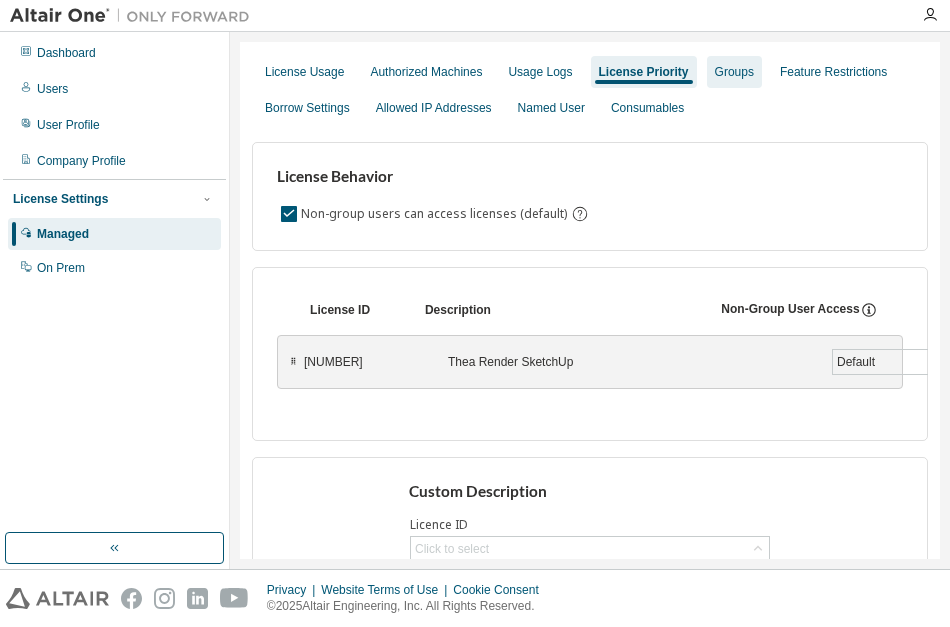 click on "Groups" at bounding box center [734, 72] 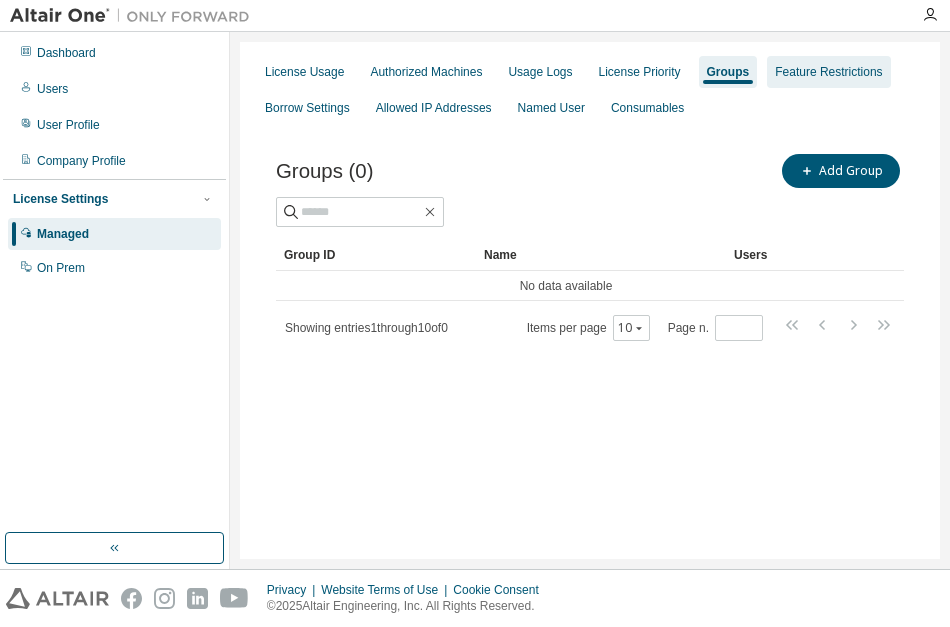 click on "Feature Restrictions" at bounding box center [828, 72] 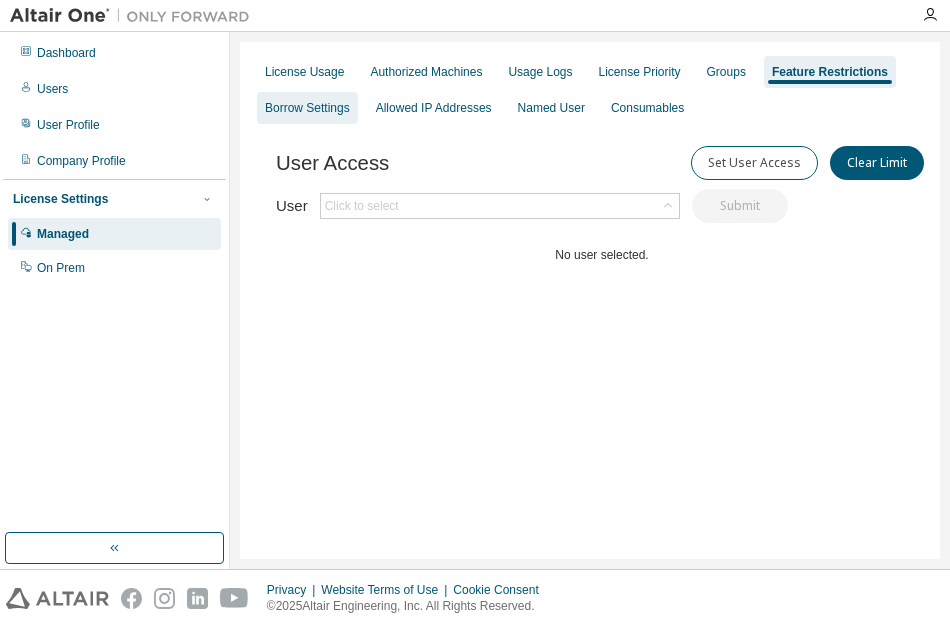 click on "Borrow Settings" at bounding box center [307, 108] 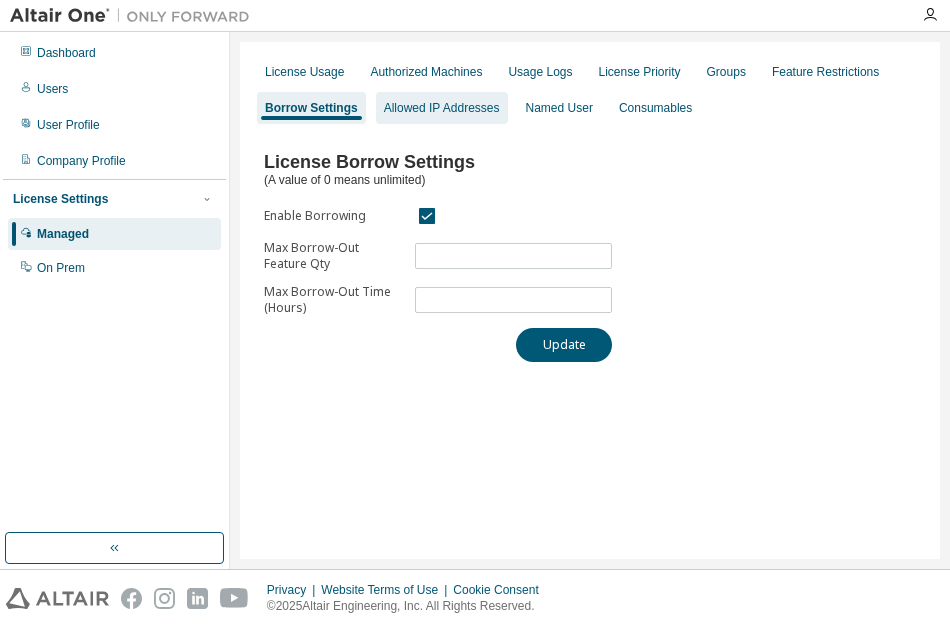 click on "Allowed IP Addresses" at bounding box center [442, 108] 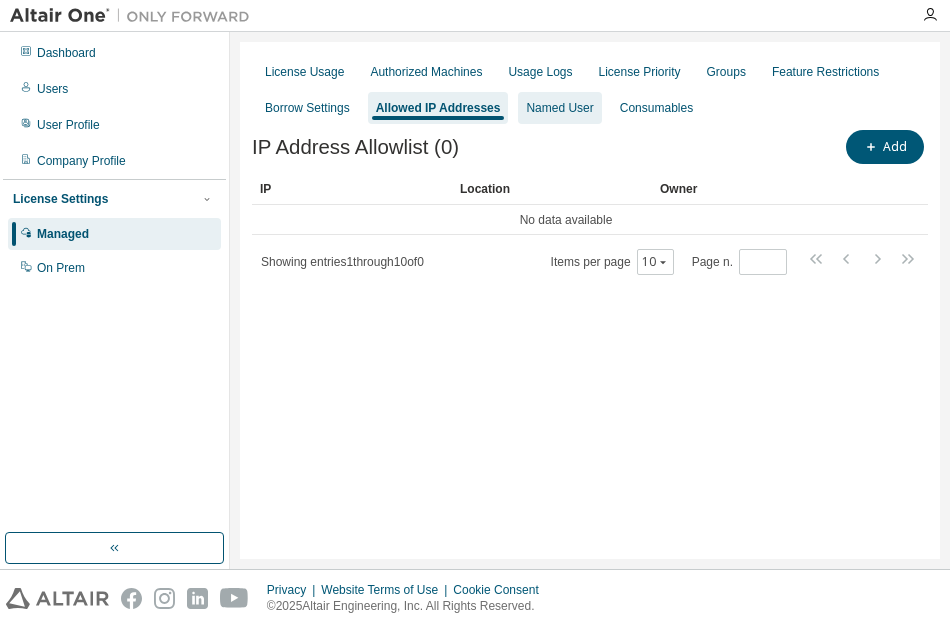 click on "Named User" at bounding box center [559, 108] 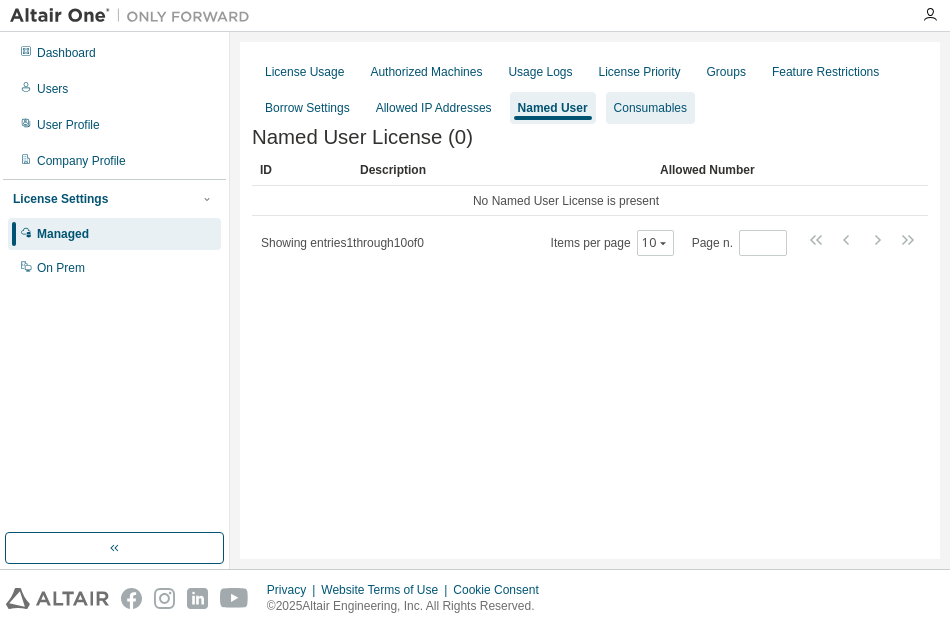 click on "Consumables" at bounding box center [650, 108] 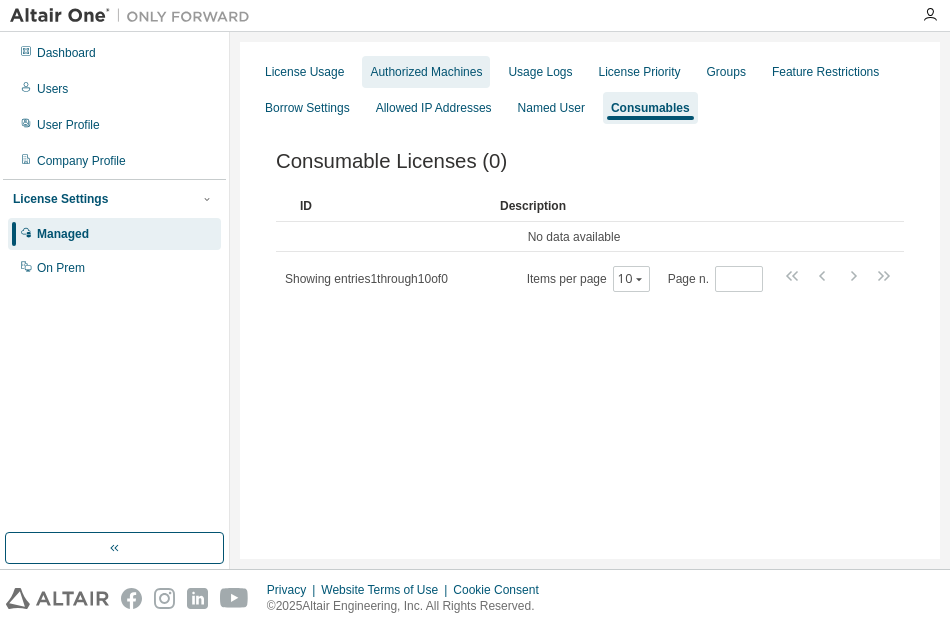 click on "Authorized Machines" at bounding box center (426, 72) 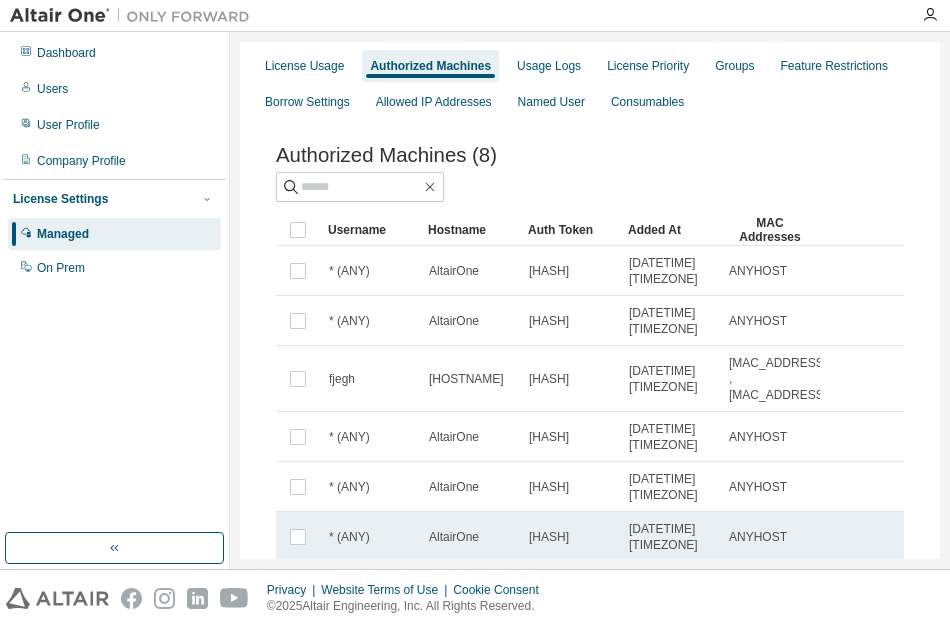 scroll, scrollTop: 0, scrollLeft: 0, axis: both 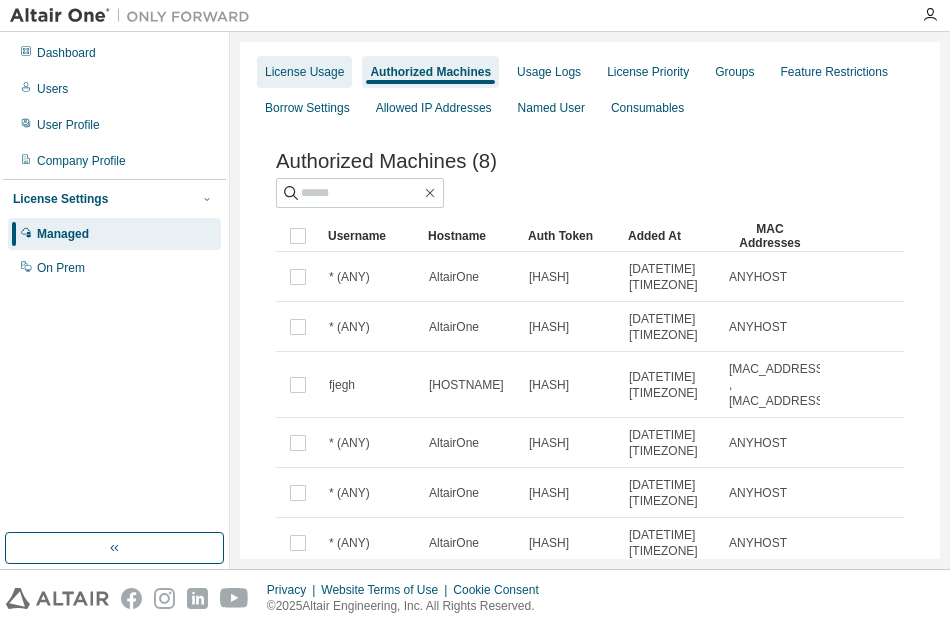 click on "License Usage" at bounding box center (304, 72) 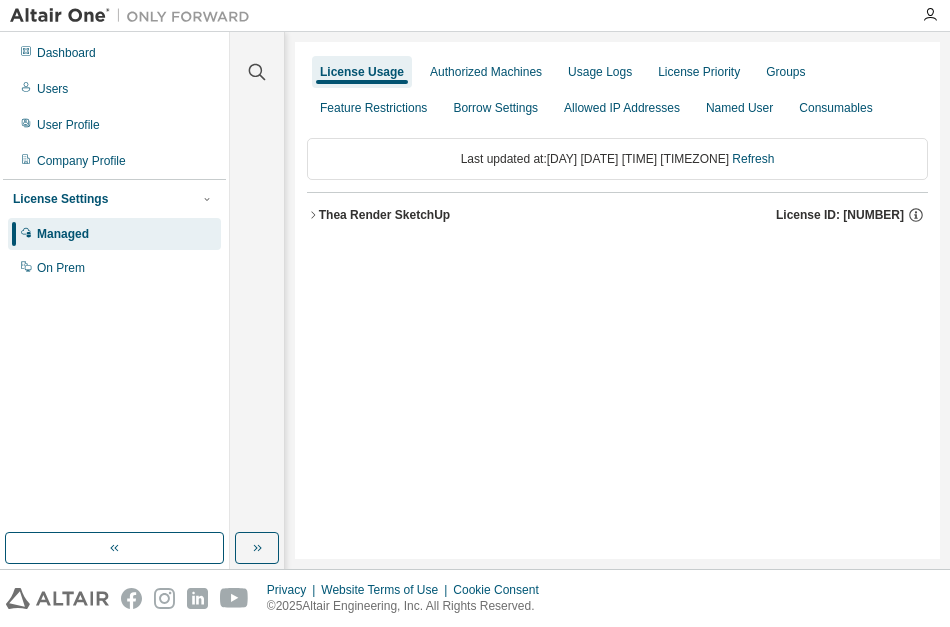 click on "Thea Render SketchUp" at bounding box center (384, 215) 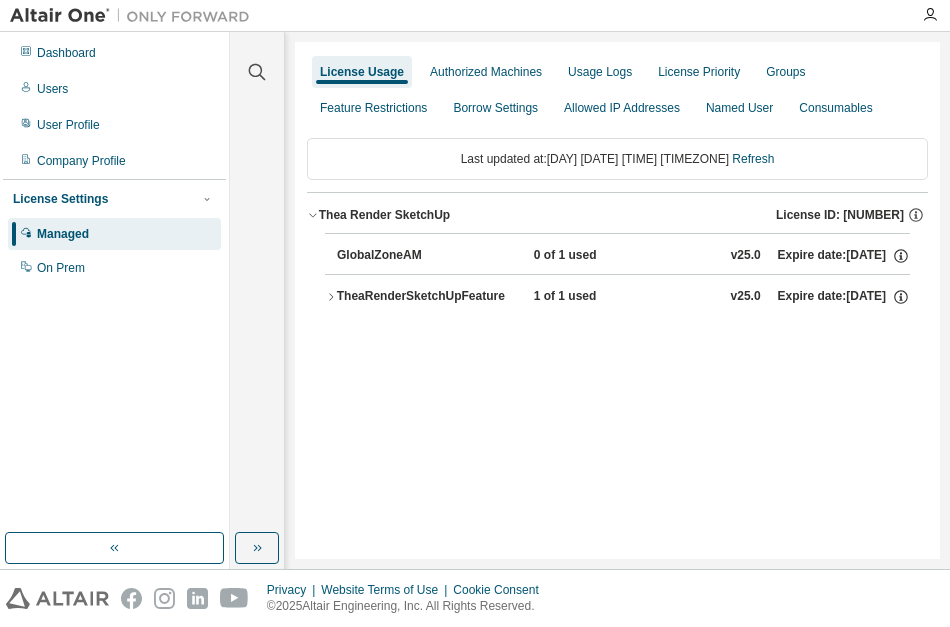 click on "GlobalZoneAM" at bounding box center [427, 256] 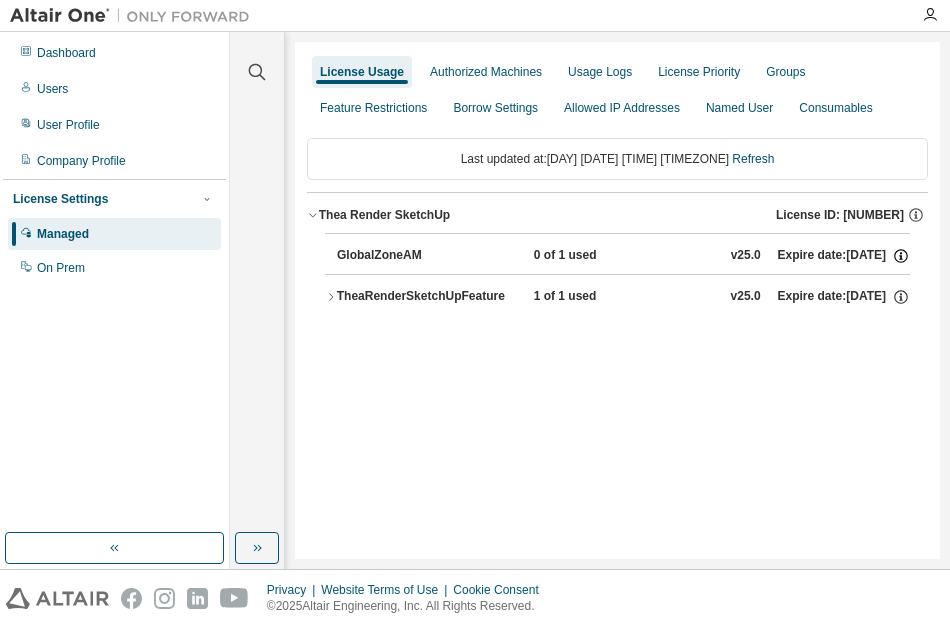 click 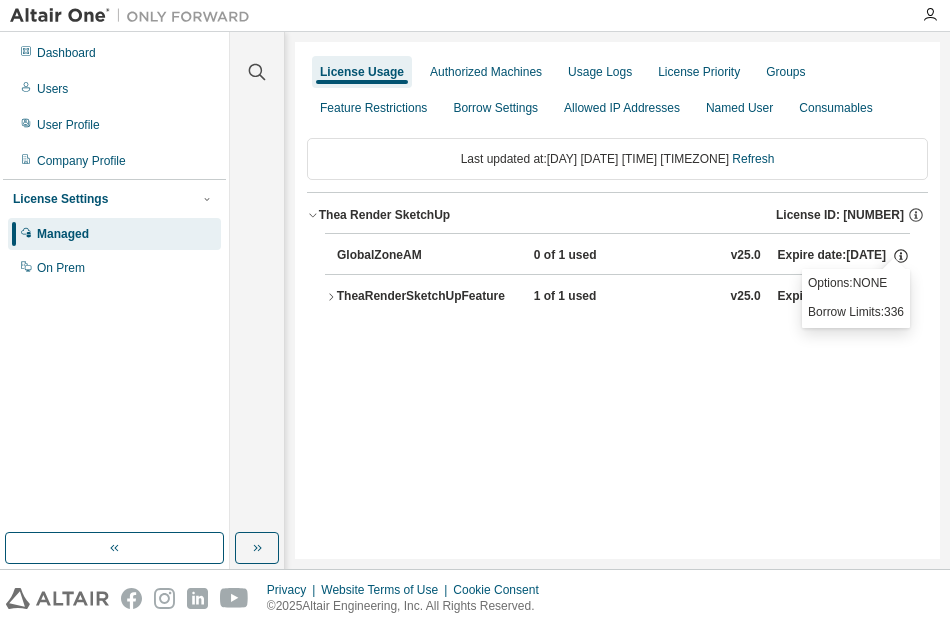 click on "Options:  NONE" at bounding box center [856, 283] 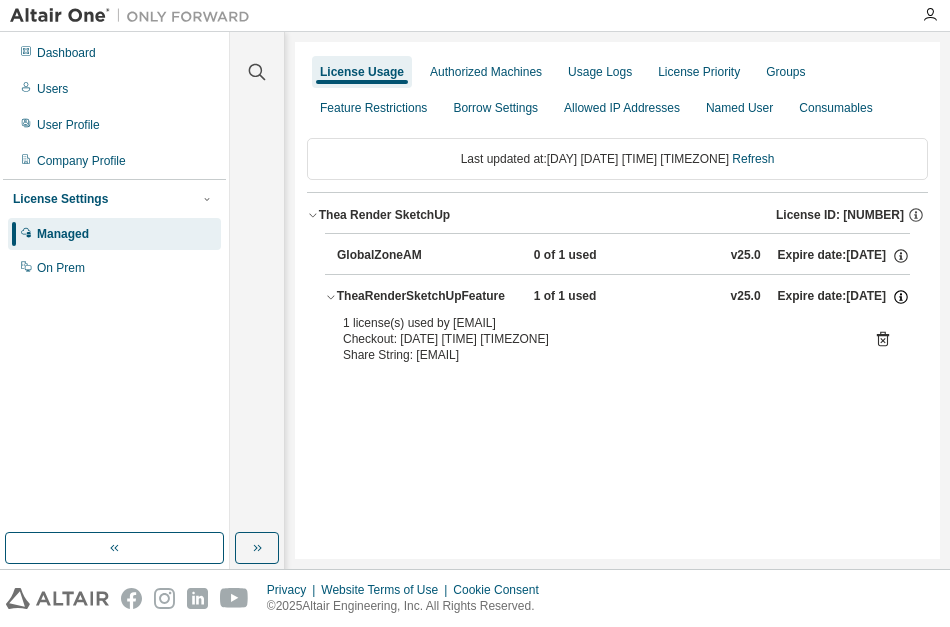 click 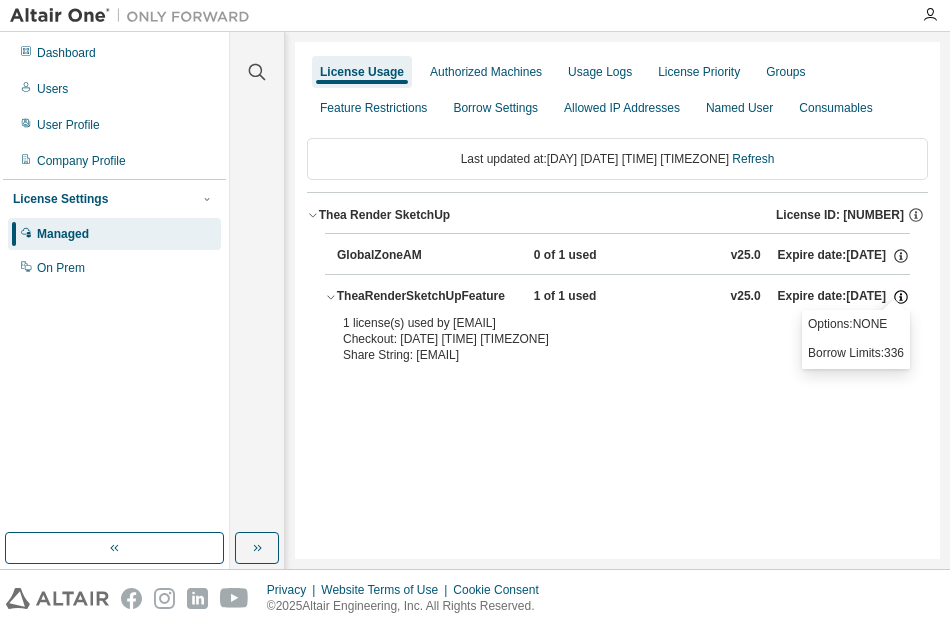 click 